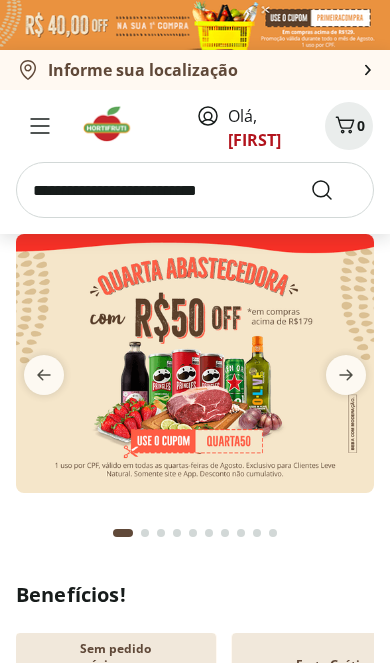 scroll, scrollTop: 0, scrollLeft: 0, axis: both 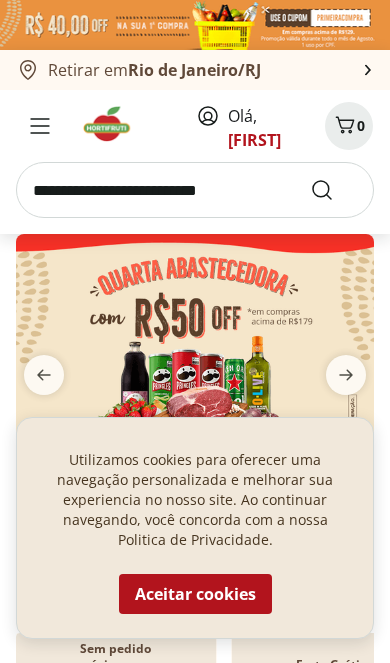click on "Claudia" at bounding box center [254, 140] 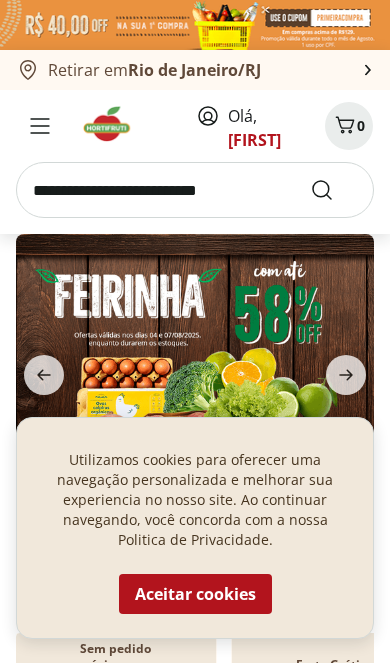 click on "Aceitar cookies" at bounding box center [195, 594] 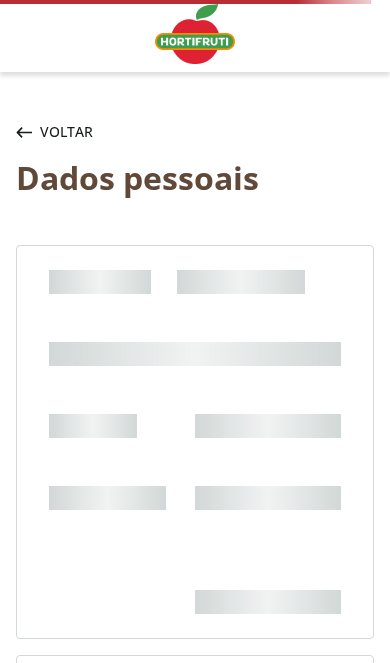 scroll, scrollTop: 0, scrollLeft: 0, axis: both 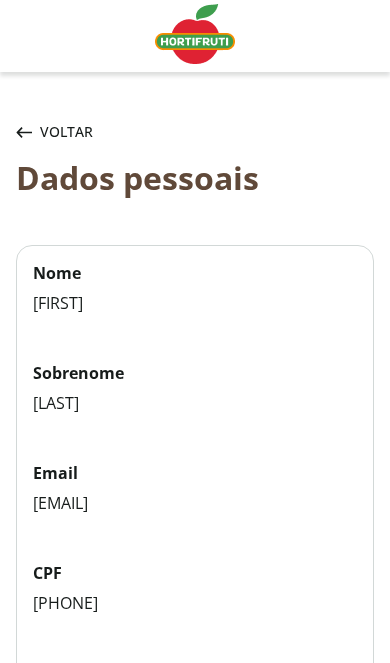 click on "Voltar" at bounding box center (54, 132) 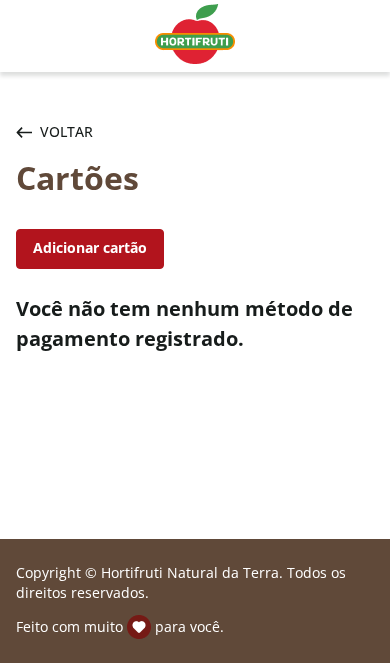 scroll, scrollTop: 2, scrollLeft: 0, axis: vertical 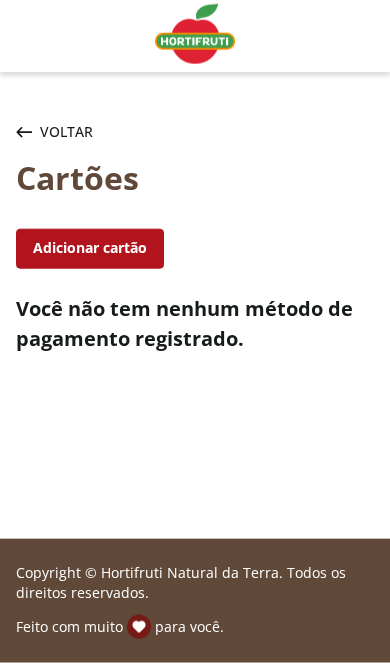click at bounding box center [195, 34] 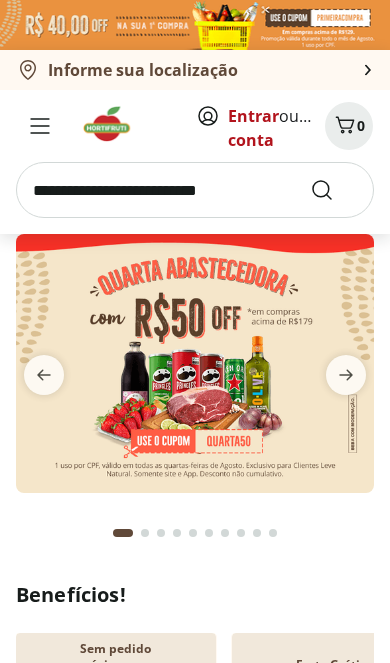 scroll, scrollTop: 0, scrollLeft: 0, axis: both 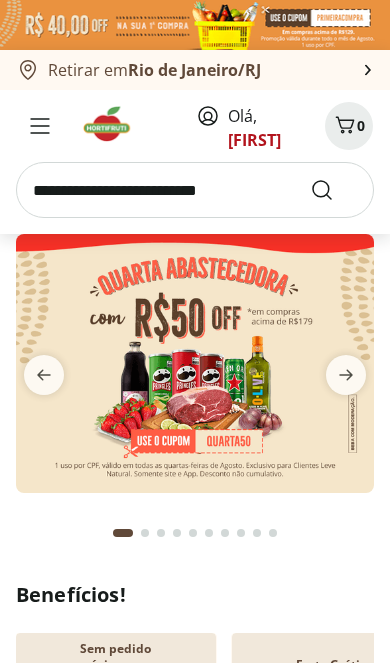 click on "[FIRST]" at bounding box center [254, 140] 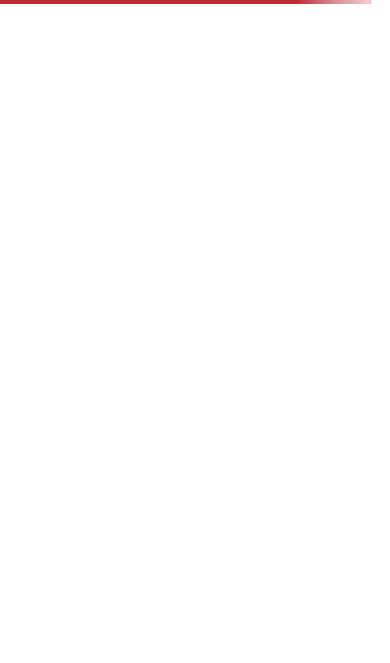 scroll, scrollTop: 0, scrollLeft: 0, axis: both 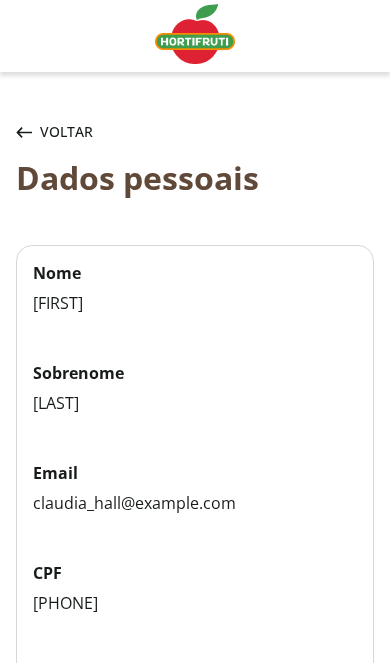 click on "Voltar" at bounding box center (54, 132) 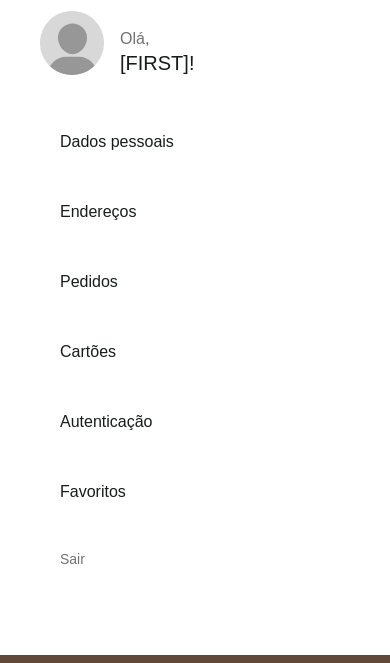 scroll, scrollTop: 148, scrollLeft: 0, axis: vertical 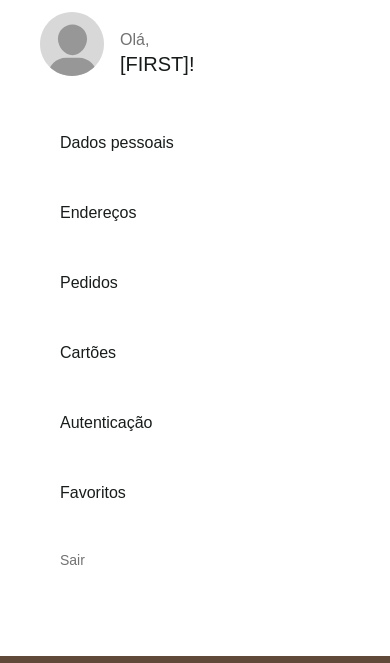 click on "Sair" at bounding box center (166, 560) 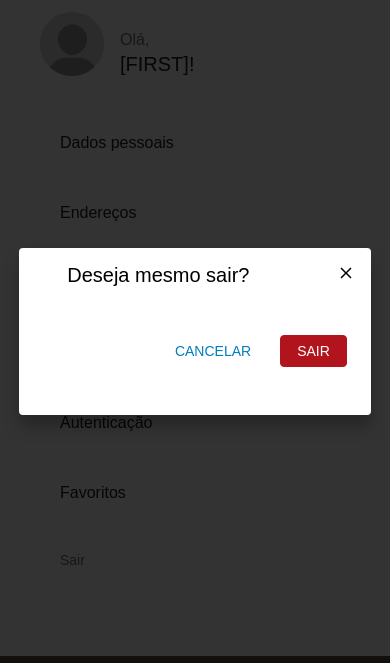 scroll, scrollTop: 0, scrollLeft: 0, axis: both 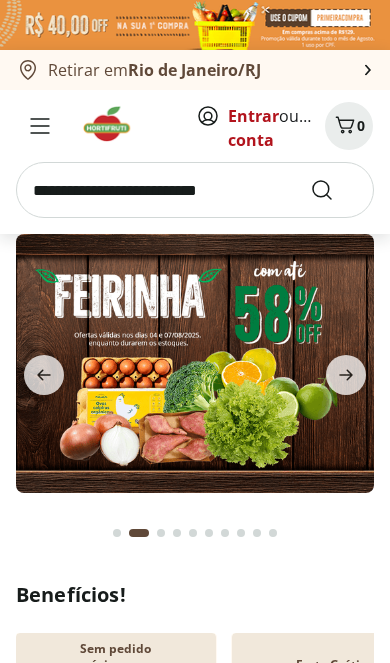 click on "Entrar" at bounding box center [253, 116] 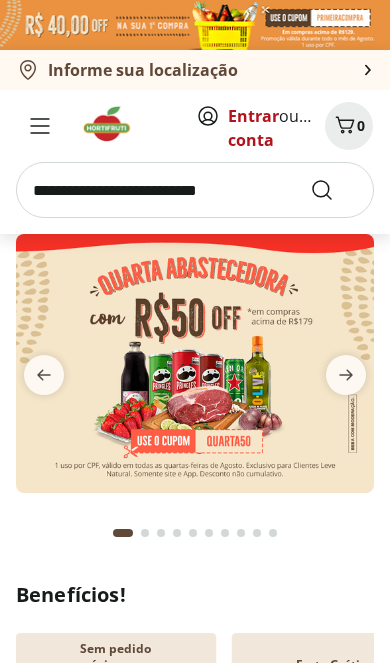 scroll, scrollTop: 0, scrollLeft: 0, axis: both 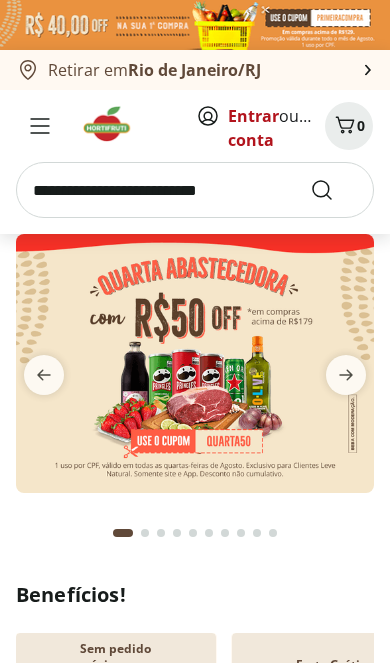click on "Criar conta" at bounding box center (283, 128) 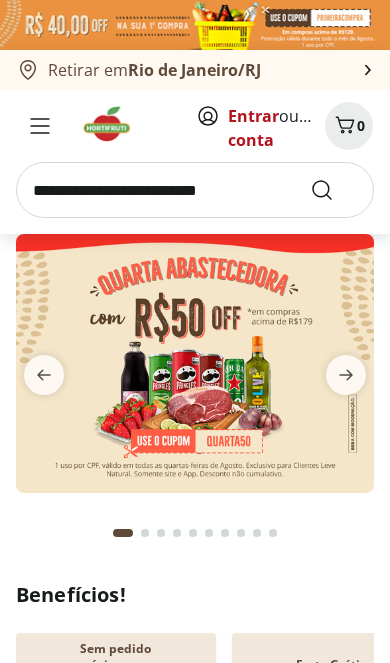 click on "Entrar" at bounding box center (253, 116) 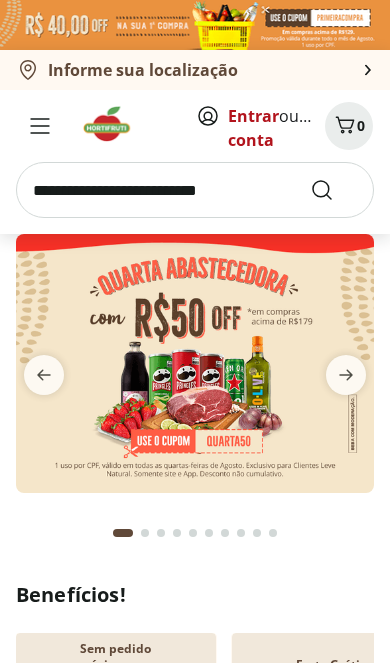 scroll, scrollTop: 0, scrollLeft: 0, axis: both 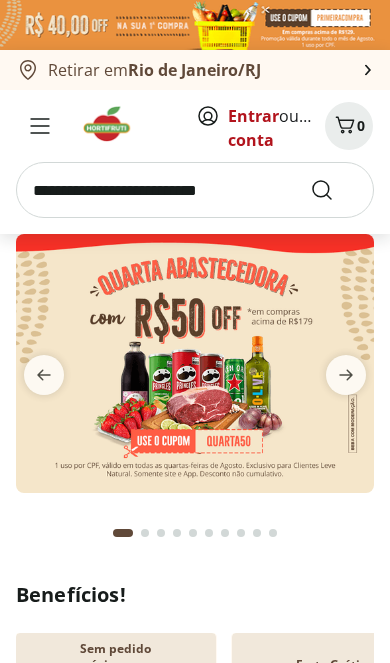 click on "Entrar" at bounding box center [253, 116] 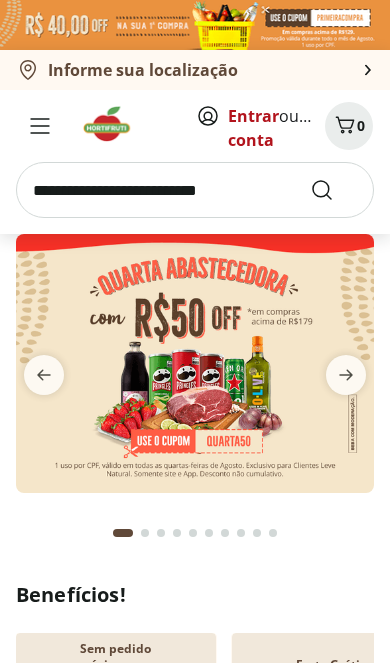 scroll, scrollTop: 0, scrollLeft: 0, axis: both 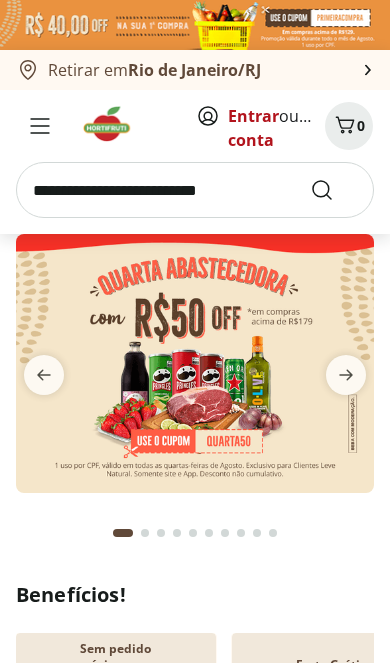 click on "Entrar" at bounding box center [253, 116] 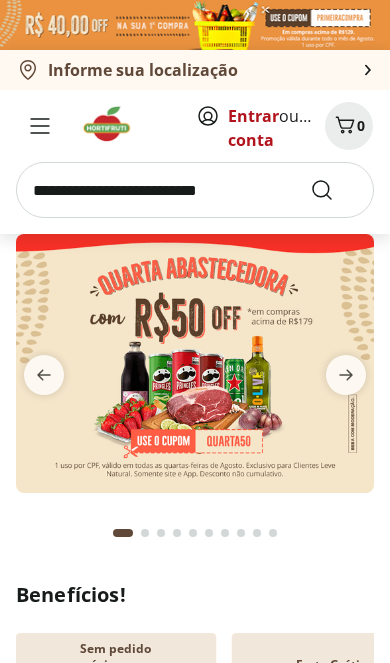 scroll, scrollTop: 0, scrollLeft: 0, axis: both 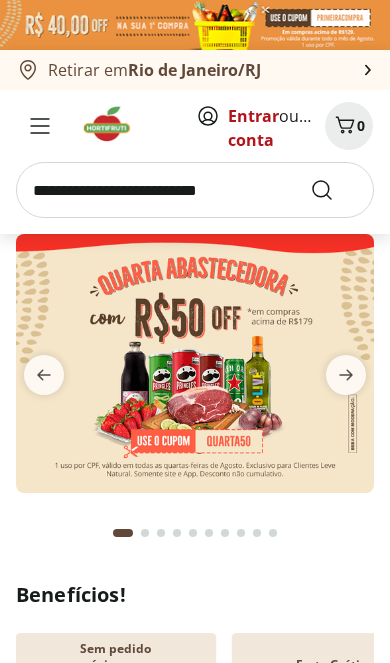 click at bounding box center (40, 126) 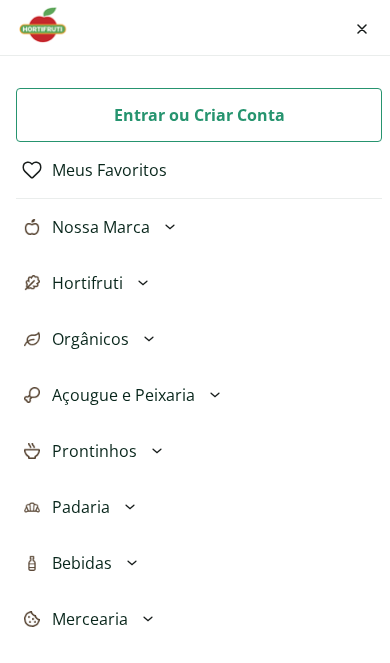 click on "Entrar ou Criar Conta" at bounding box center [199, 115] 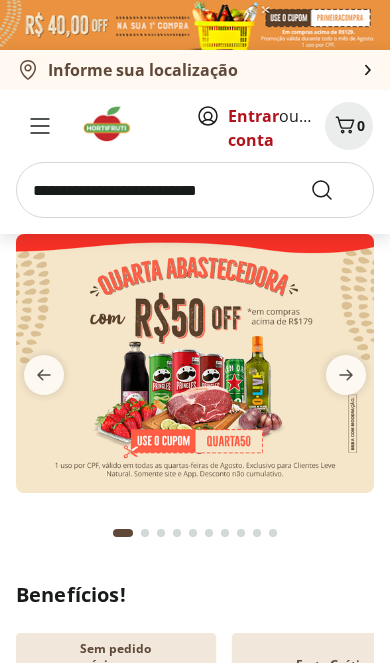 scroll, scrollTop: 0, scrollLeft: 0, axis: both 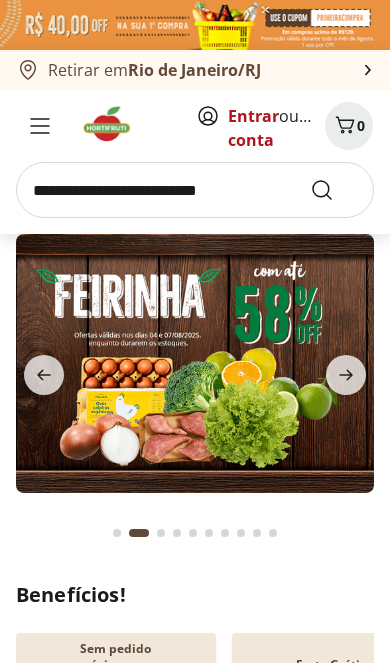 click on "Entrar" at bounding box center (253, 116) 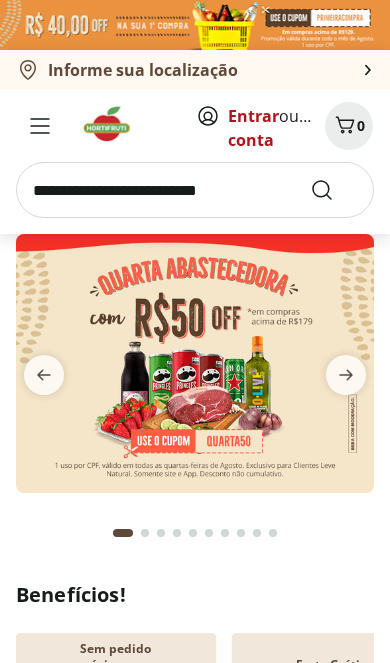 scroll, scrollTop: 0, scrollLeft: 0, axis: both 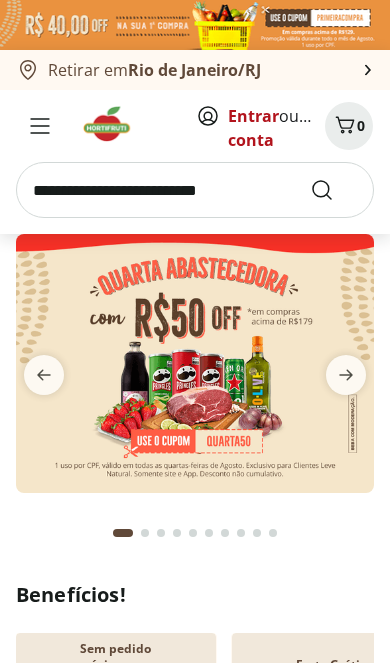 click on "Entrar" at bounding box center (253, 116) 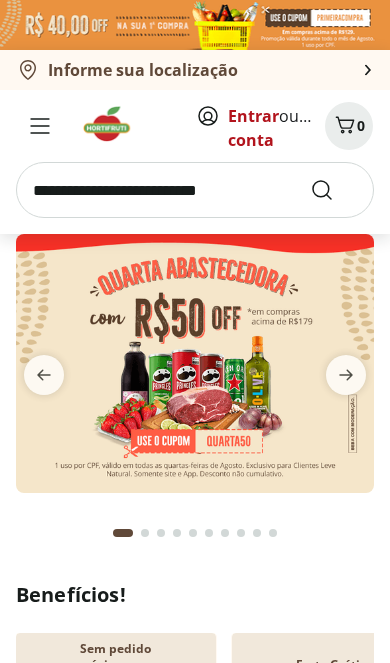 scroll, scrollTop: 0, scrollLeft: 0, axis: both 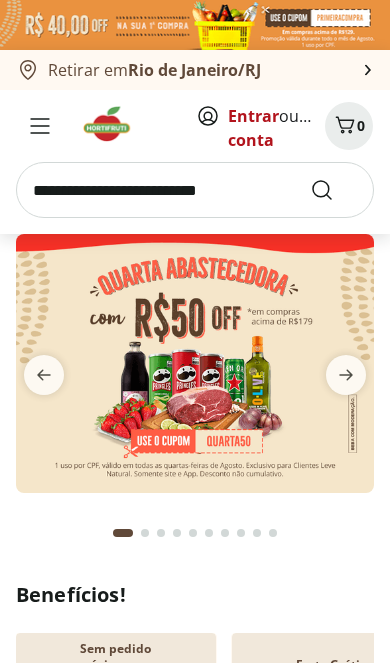 click on "Criar conta" at bounding box center (283, 128) 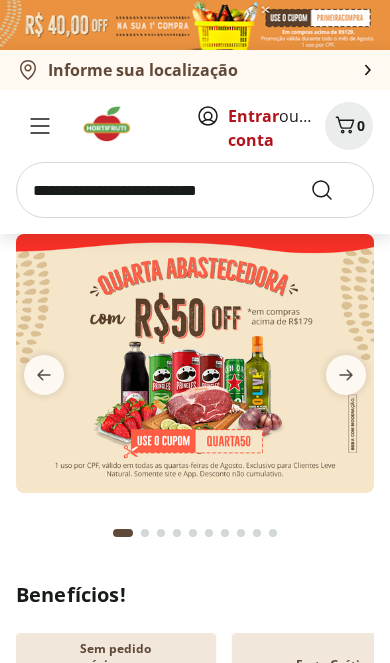 scroll, scrollTop: 0, scrollLeft: 0, axis: both 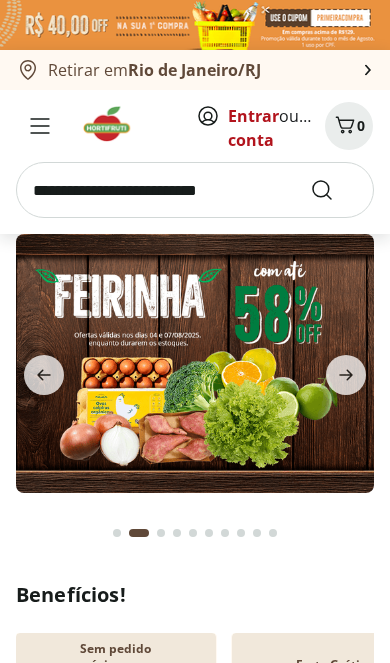 click on "Entrar" at bounding box center (253, 116) 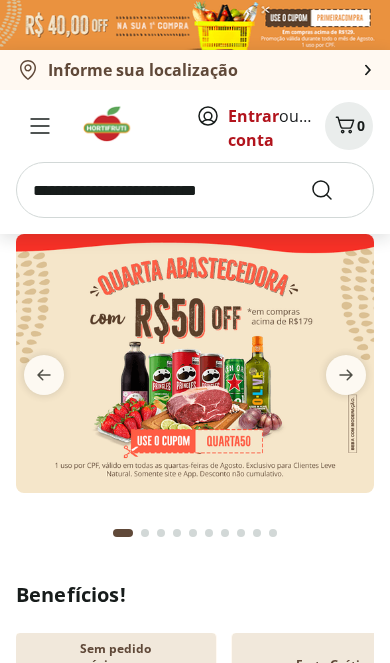 scroll, scrollTop: 0, scrollLeft: 0, axis: both 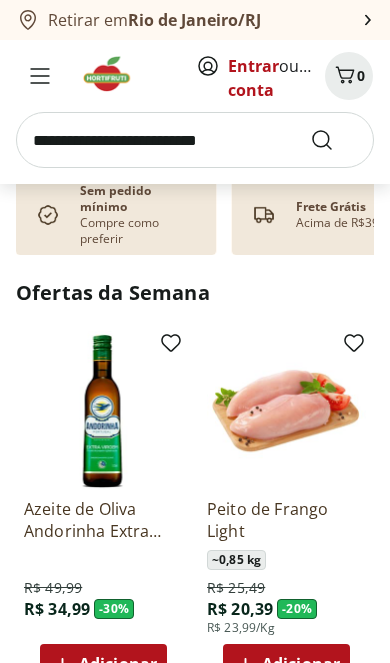 click on "Adicionar" at bounding box center [118, 664] 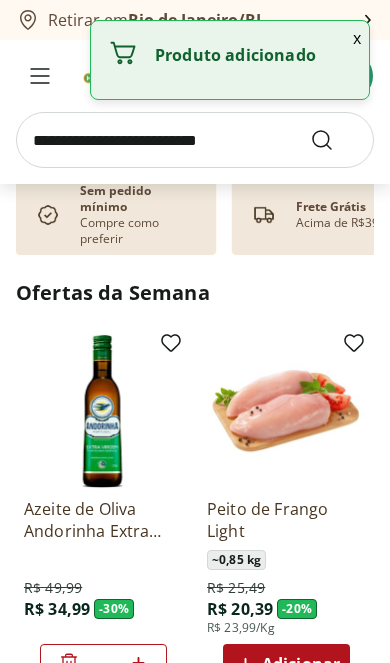 click 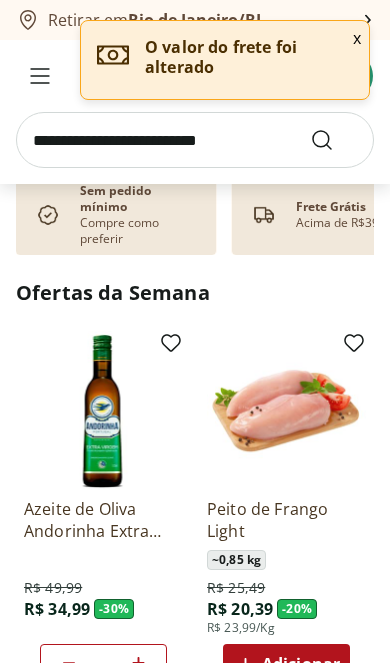 click on "x" at bounding box center (357, 38) 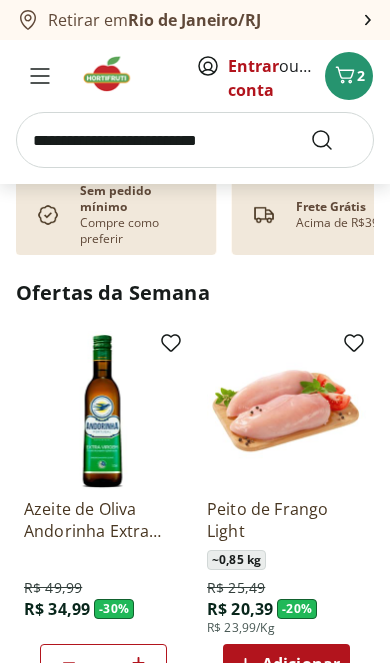 click 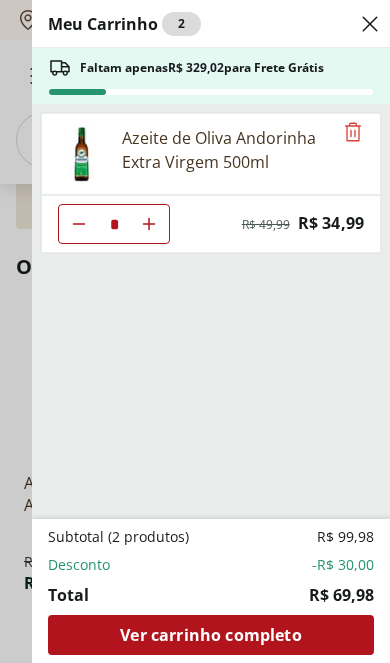 scroll, scrollTop: 491, scrollLeft: 0, axis: vertical 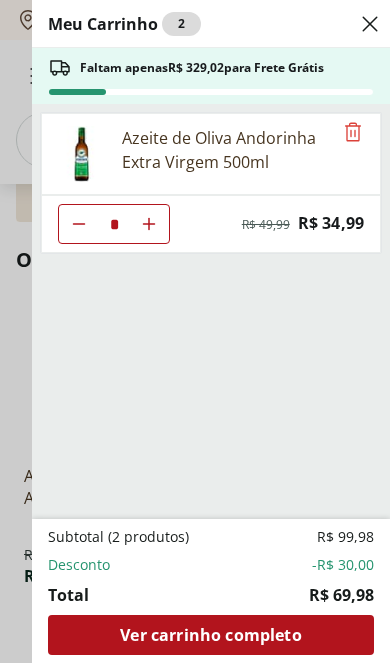 click on "Ver carrinho completo" at bounding box center (210, 635) 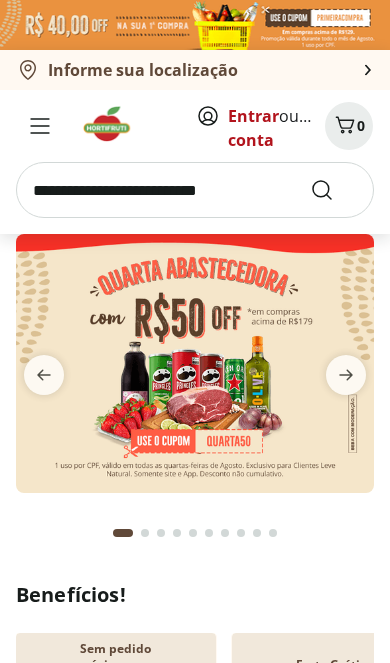 scroll, scrollTop: 0, scrollLeft: 0, axis: both 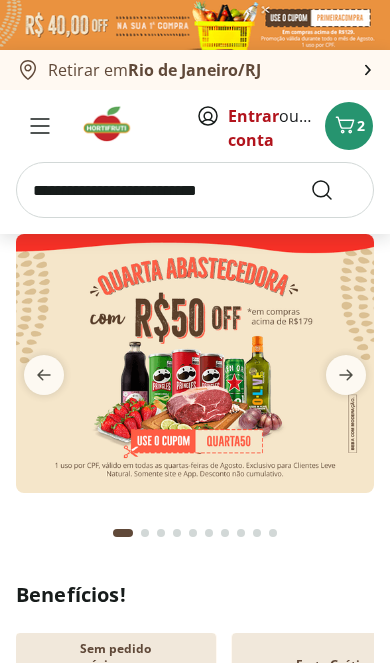 click on "Entrar" at bounding box center (253, 116) 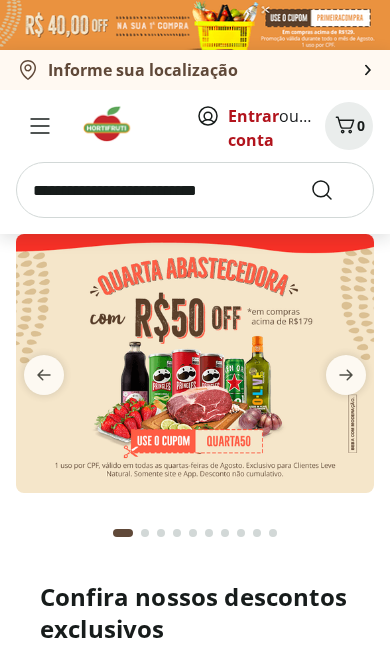 scroll, scrollTop: 0, scrollLeft: 0, axis: both 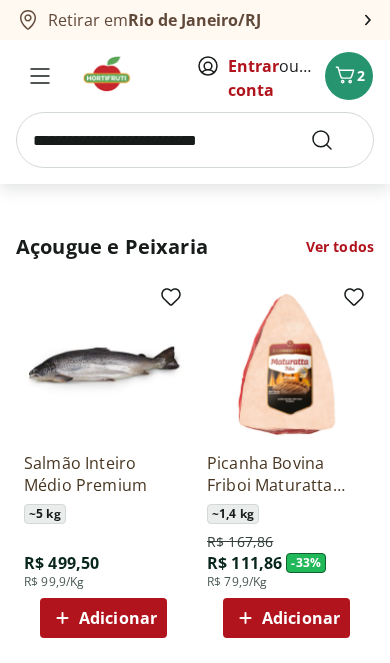 click 